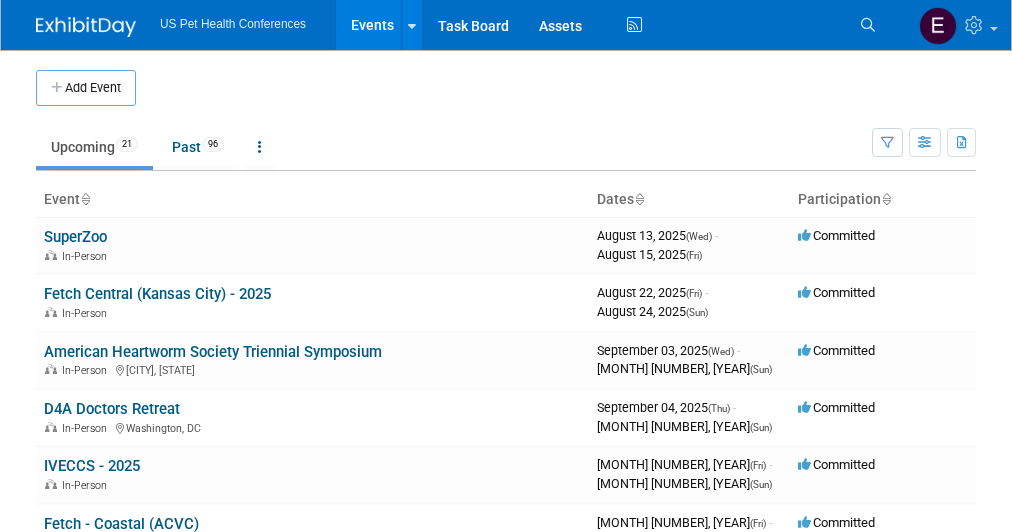 scroll, scrollTop: 0, scrollLeft: 0, axis: both 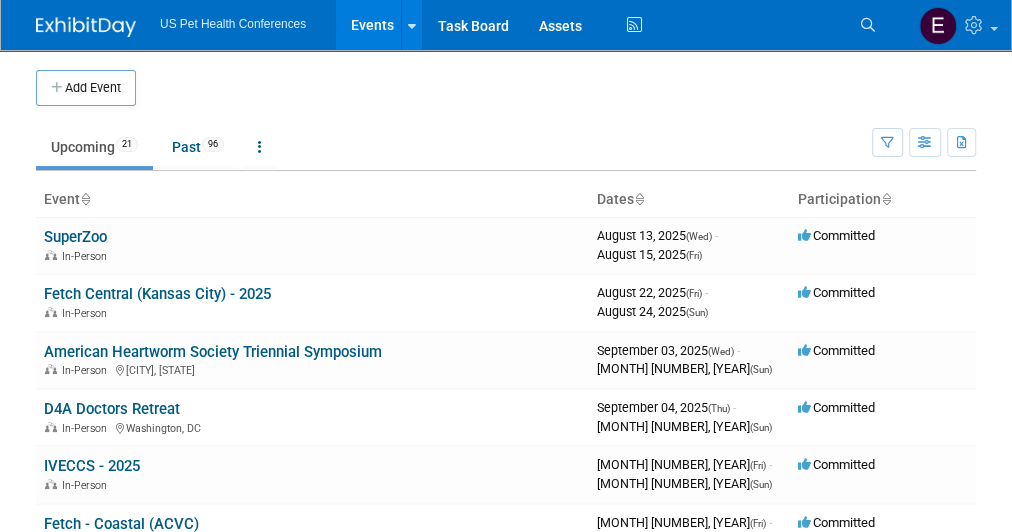 click on "Fetch Central (Kansas City) - 2025" at bounding box center [157, 294] 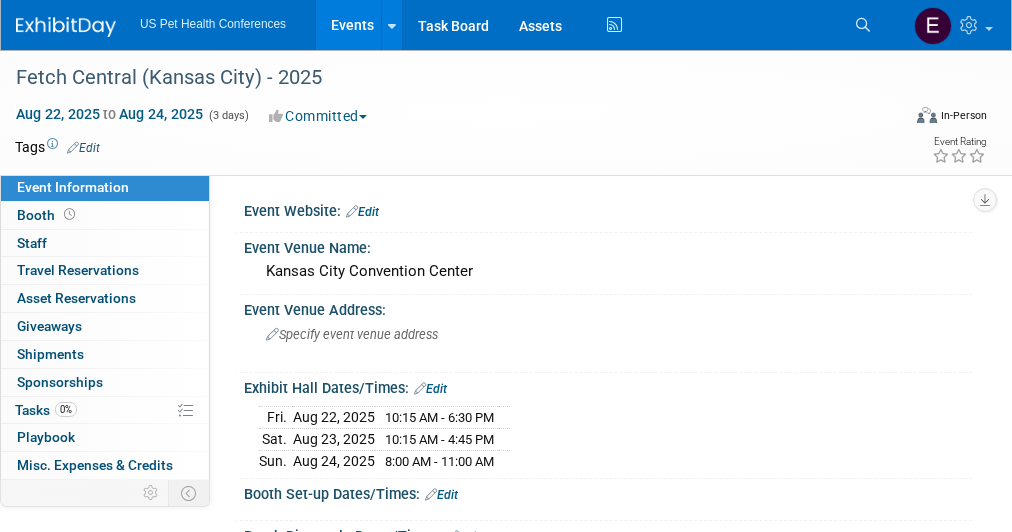 scroll, scrollTop: 0, scrollLeft: 0, axis: both 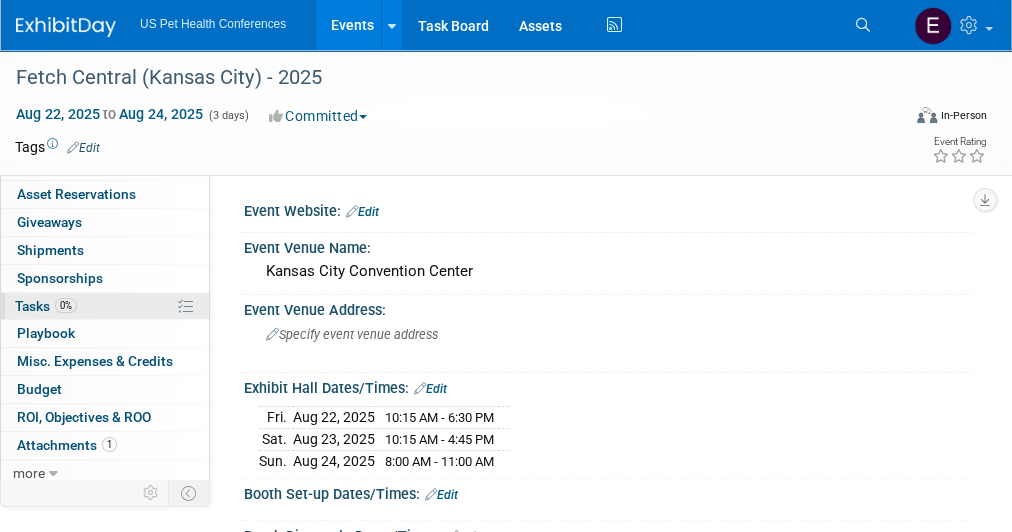 click on "0%
Tasks 0%" at bounding box center (105, 306) 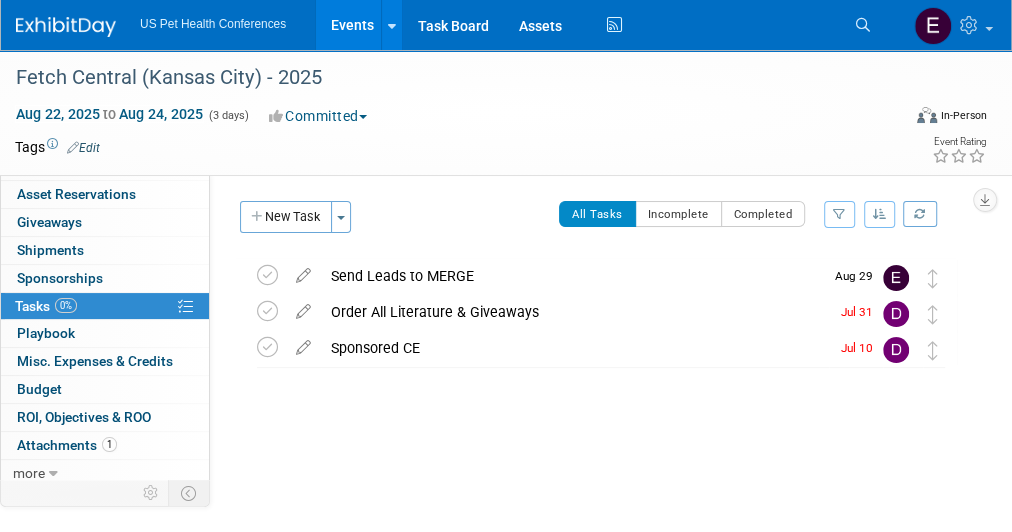 click on "Fetch Central ([CITY]) - [YEAR]
[MONTH] [DAY], [YEAR]   to   [MONTH] [DAY], [YEAR]
(Going)
Send Leads to MERGE
TAGGED CONTRIBUTORS  (1)
[FIRST] [LAST]
Pro tip: Press Ctrl-Enter to submit comment.
Submit
Show task history
[MONTH] [DAY]
Order All Literature & Giveaways
DETAILS
Please have lit/giveaways shipped to the below: Hamilton Exhibits  Attn: Elanco/Fetch Central [CITY] [YEAR] [NUMBER] [STREET] [CITY], [STATE] [POSTAL_CODE]
Pro tip: Press Ctrl-Enter to submit comment.
Submit
Show task history
[MONTH] [DAY]
Sponsored CE
DETAILS
Deadline for RACE submission is [MONTH]/[DAY] Required Information: Track Faculty Session Name Description
Pro tip: Press Ctrl-Enter to submit comment." at bounding box center [596, 352] 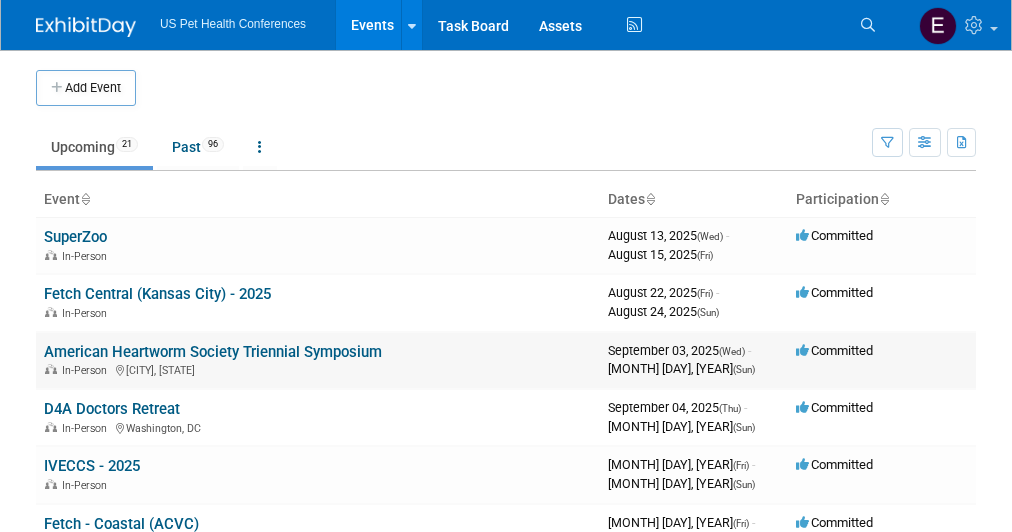 scroll, scrollTop: 0, scrollLeft: 0, axis: both 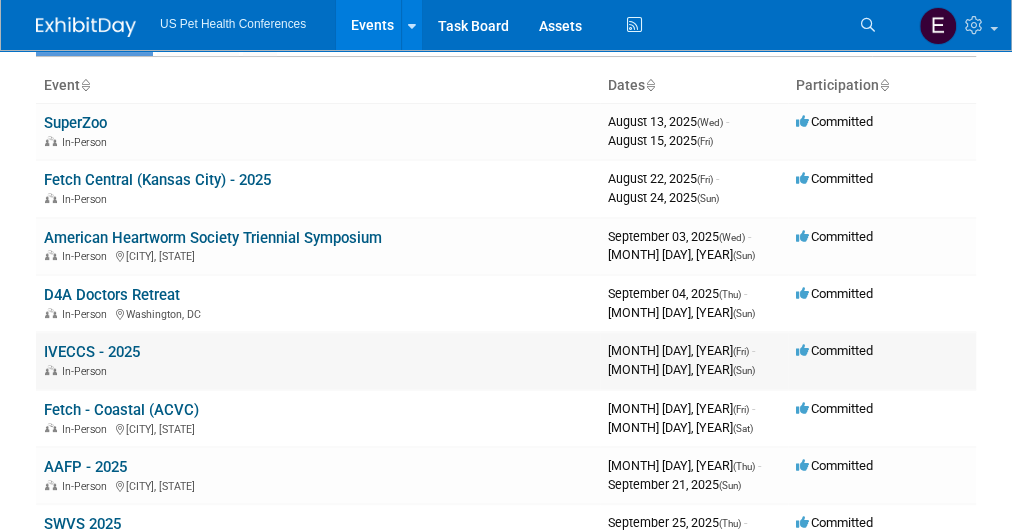 click on "IVECCS - 2025" at bounding box center (92, 352) 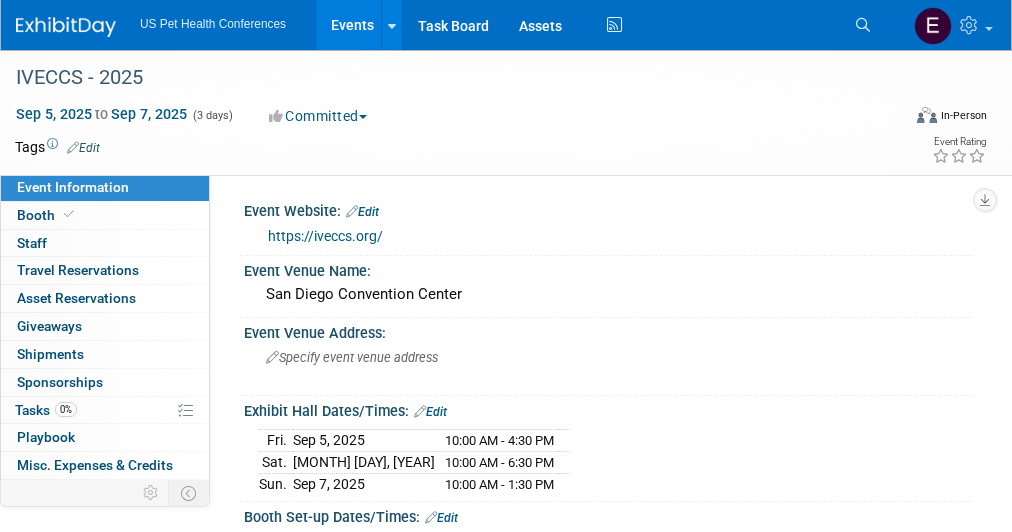 scroll, scrollTop: 0, scrollLeft: 0, axis: both 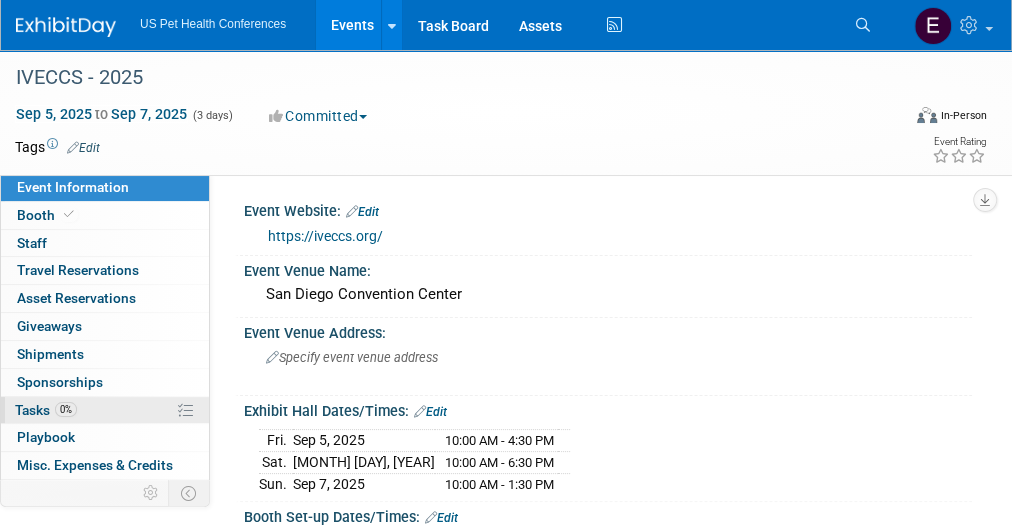 click on "Tasks 0%" at bounding box center (46, 410) 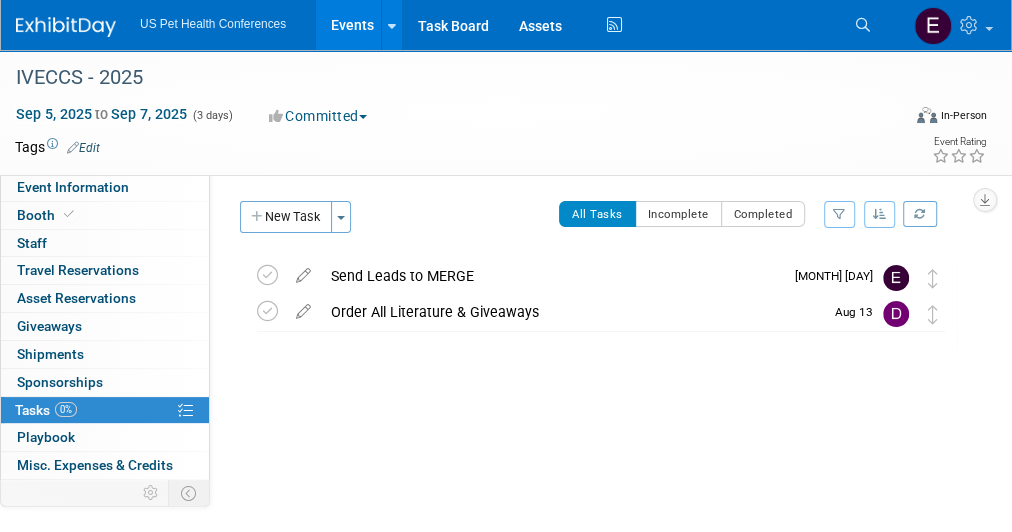 click on "IVECCS - 2025
Sep 5, 2025   to   Sep 7, 2025
(Going)
Send Leads to MERGE
TAGGED CONTRIBUTORS  (1)
Adriana Zardus
Pro tip: Press Ctrl-Enter to submit comment.
Submit
Show task history
Sep 12
Order All Literature & Giveaways
DETAILS
Please have lit/giveaways shipped to the below: Hamilton Exhibits  Attn: Elanco/IVECCS 2025 9150 E 33rd St Indianapolis, IN 46235
Pro tip: Press Ctrl-Enter to submit comment.
Submit
Show task history
Aug 13
0" at bounding box center (596, 345) 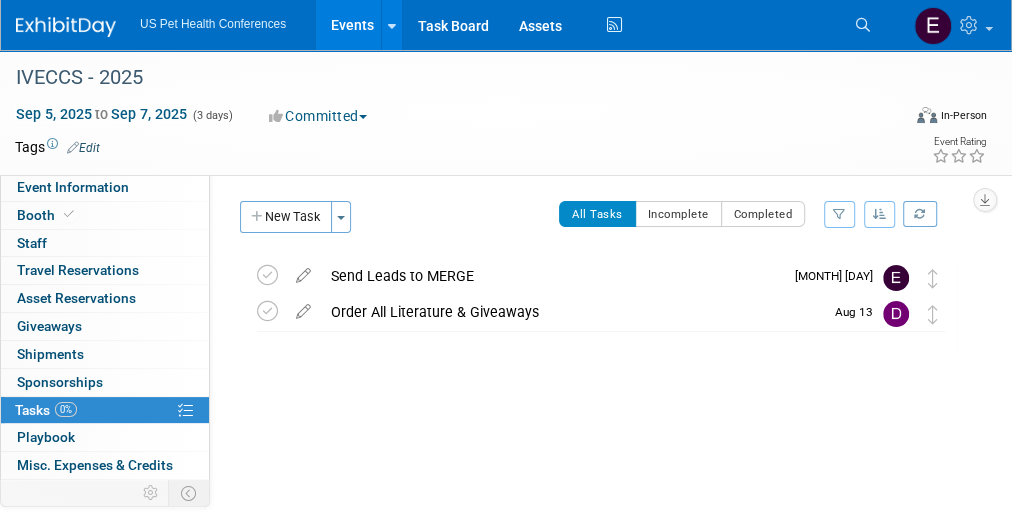 click at bounding box center [66, 27] 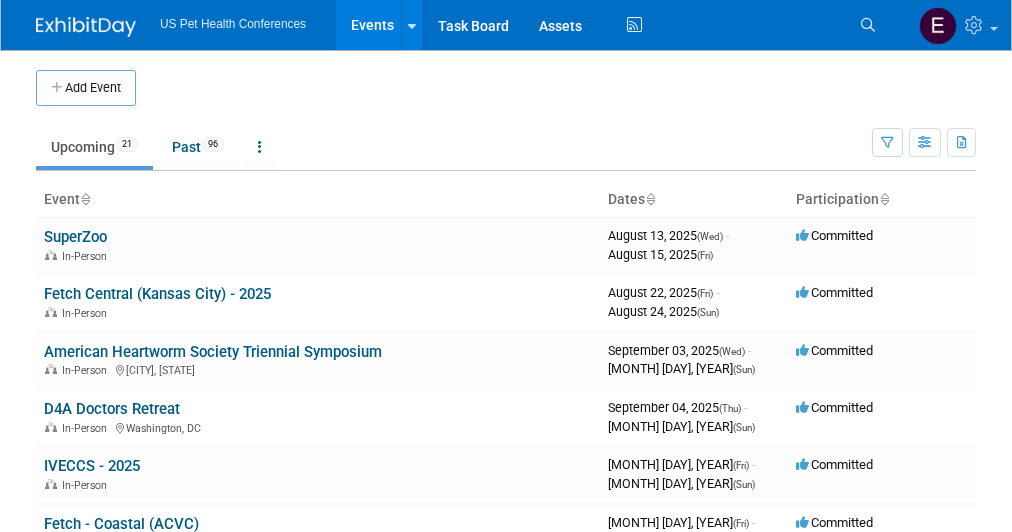 scroll, scrollTop: 96, scrollLeft: 0, axis: vertical 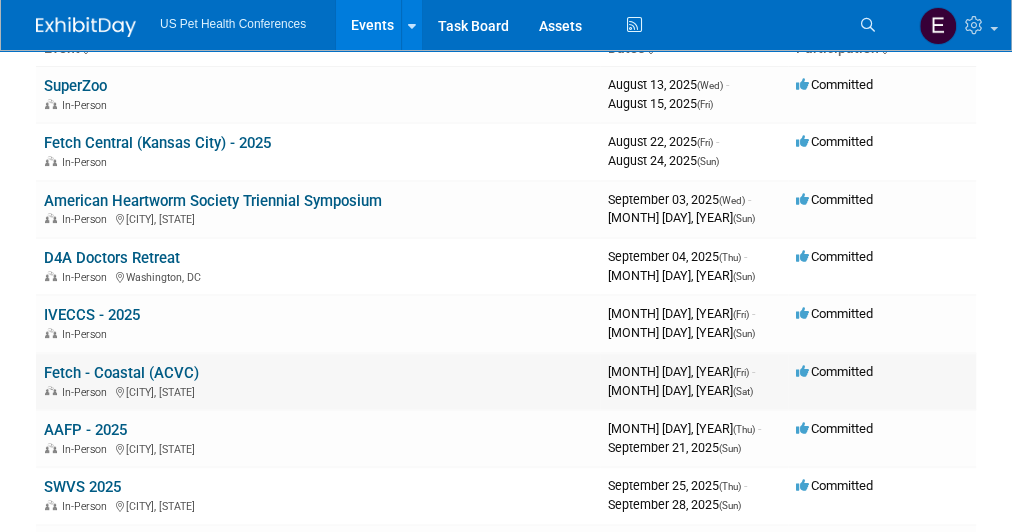click on "Fetch - Coastal (ACVC)" at bounding box center (121, 373) 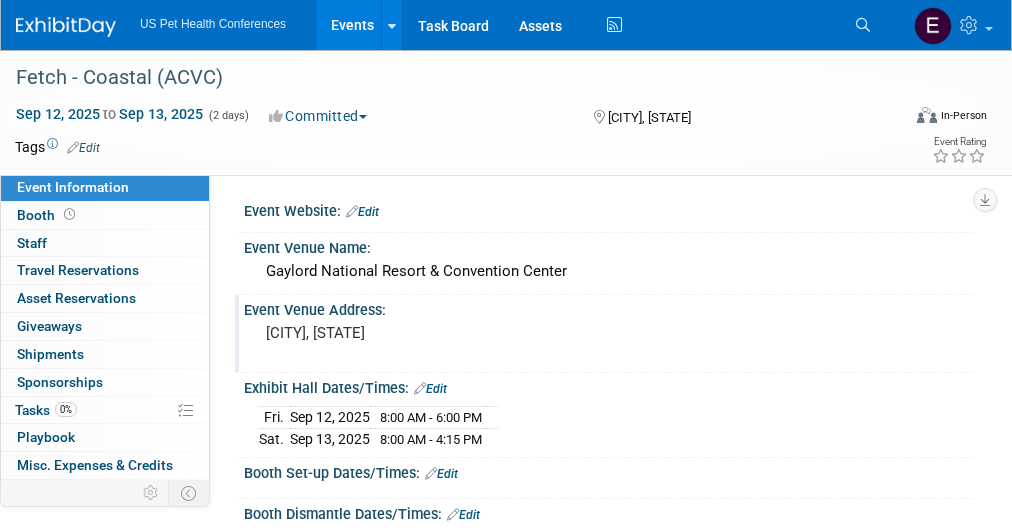 scroll, scrollTop: 0, scrollLeft: 0, axis: both 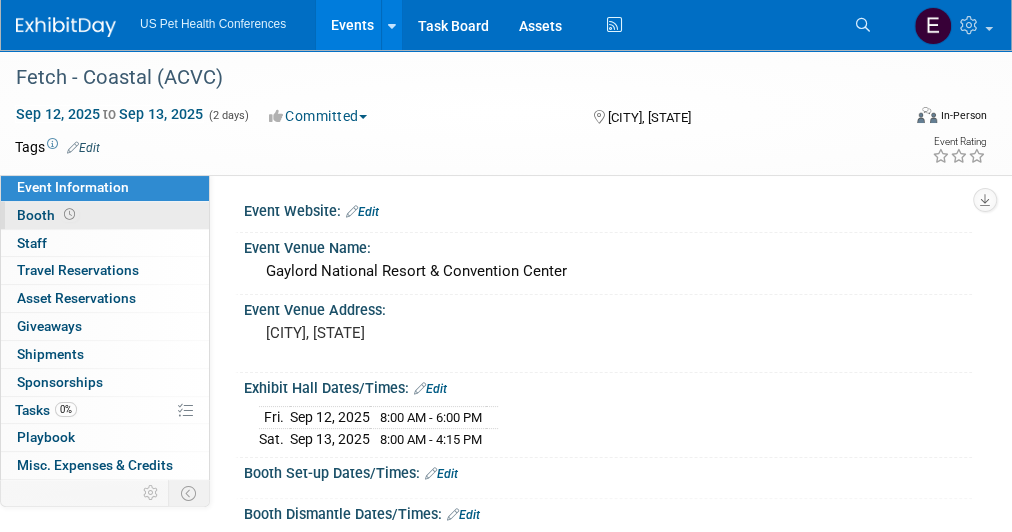 click on "Booth" at bounding box center (48, 215) 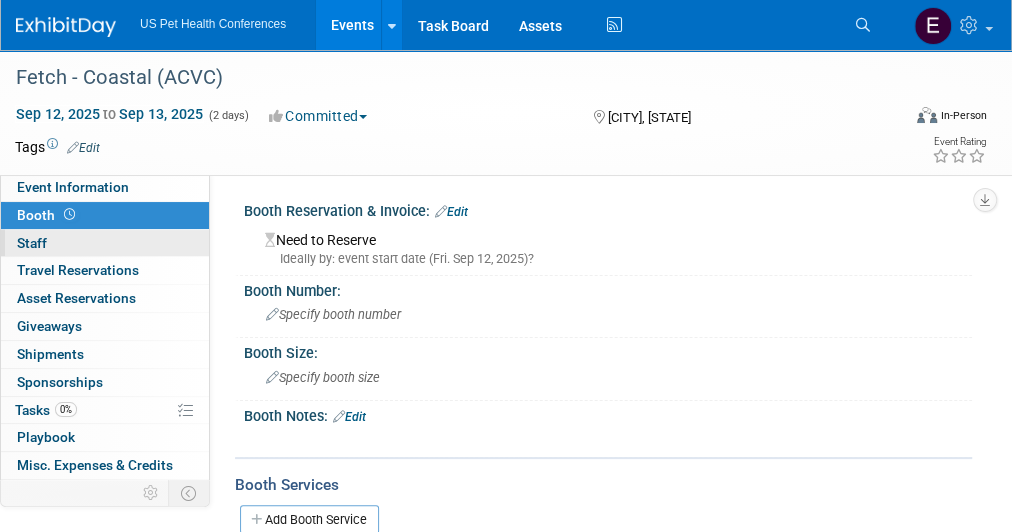 click on "Staff 0" at bounding box center [32, 243] 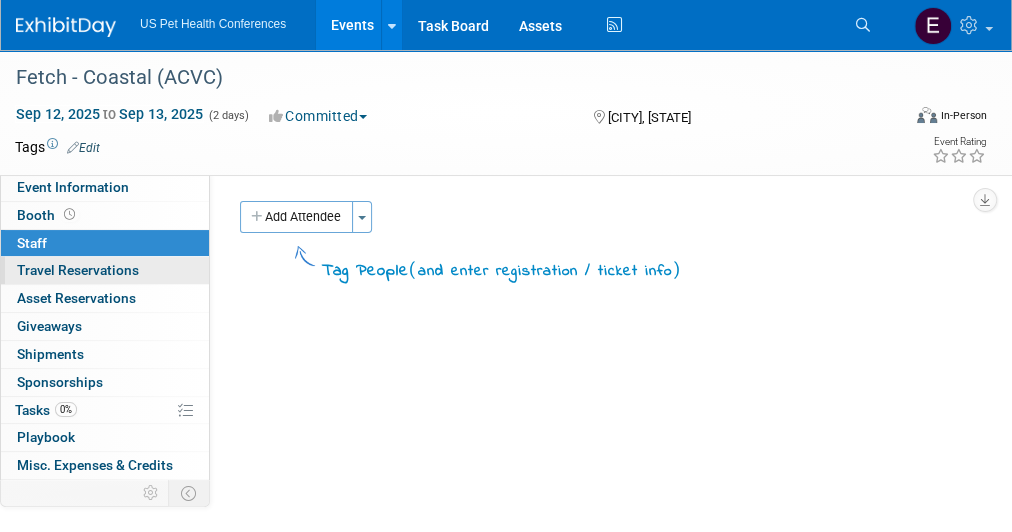 click on "0
Travel Reservations 0" at bounding box center (105, 270) 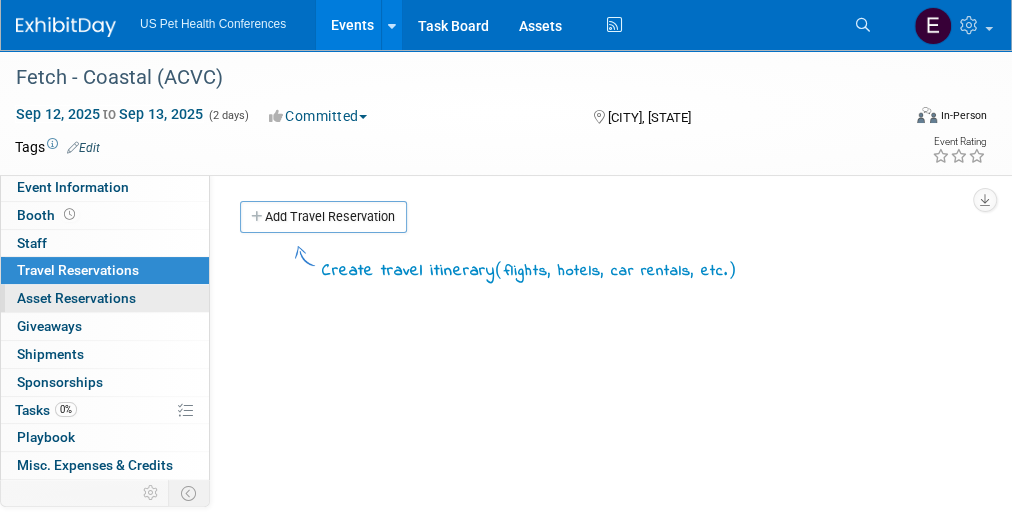click on "Asset Reservations 0" at bounding box center (76, 298) 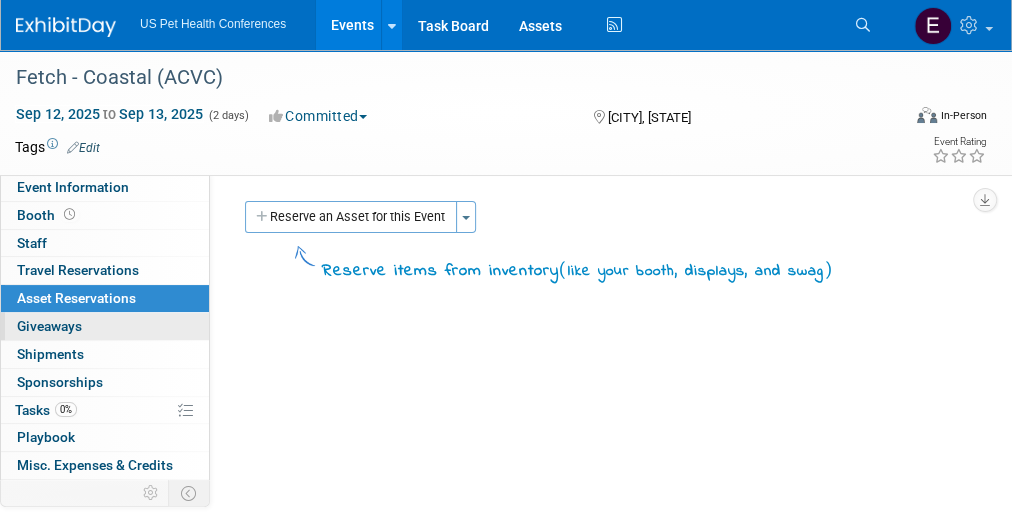 click on "0
Giveaways 0" at bounding box center (105, 326) 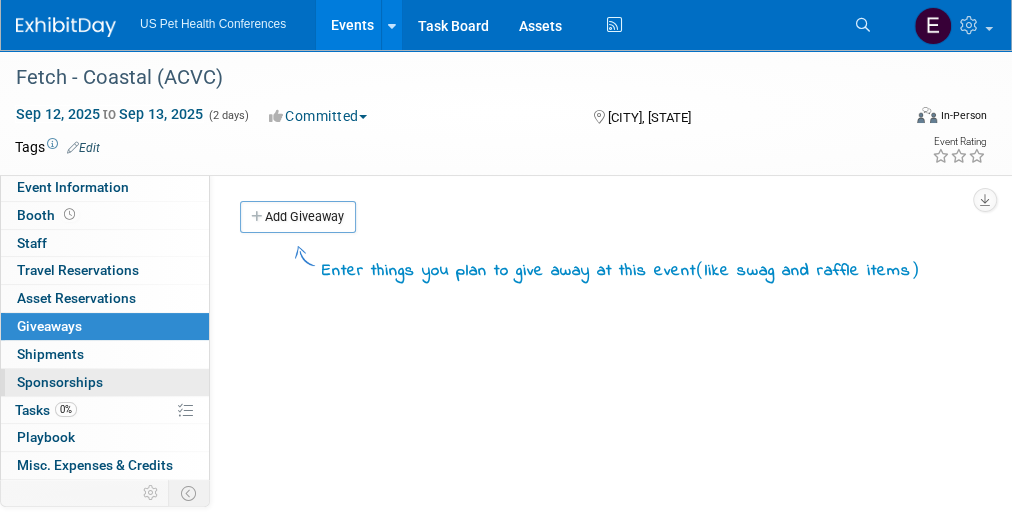 click on "0
Sponsorships 0" at bounding box center (105, 382) 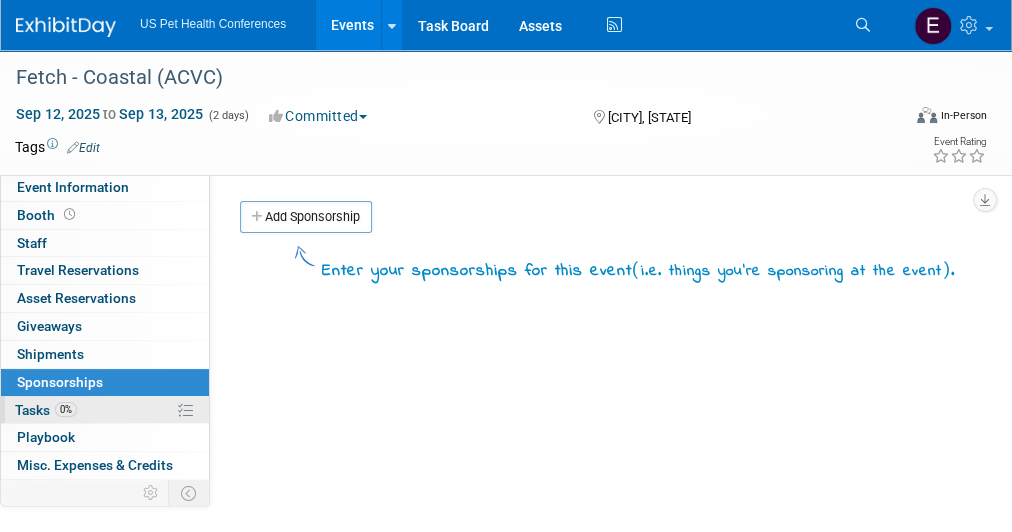 click on "Tasks 0%" at bounding box center [46, 410] 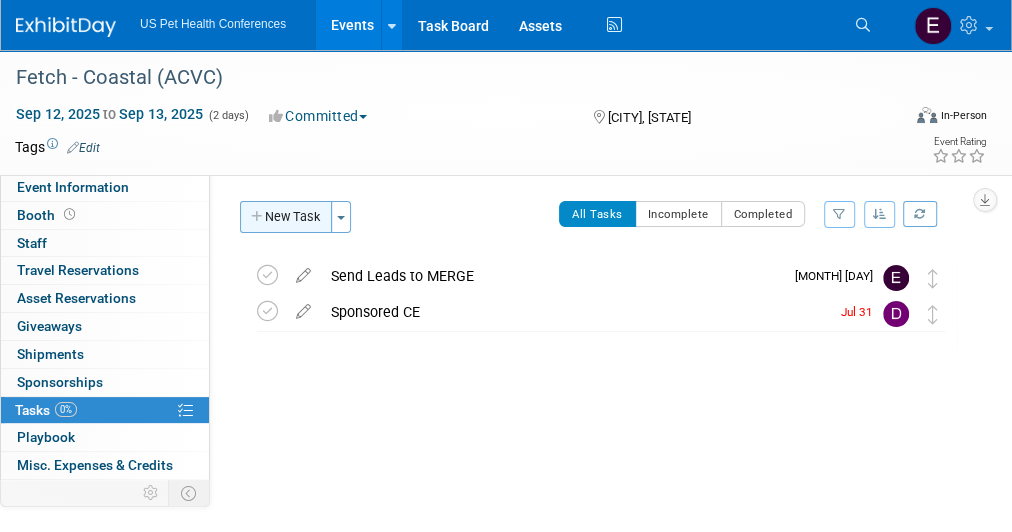click on "New Task" at bounding box center (286, 217) 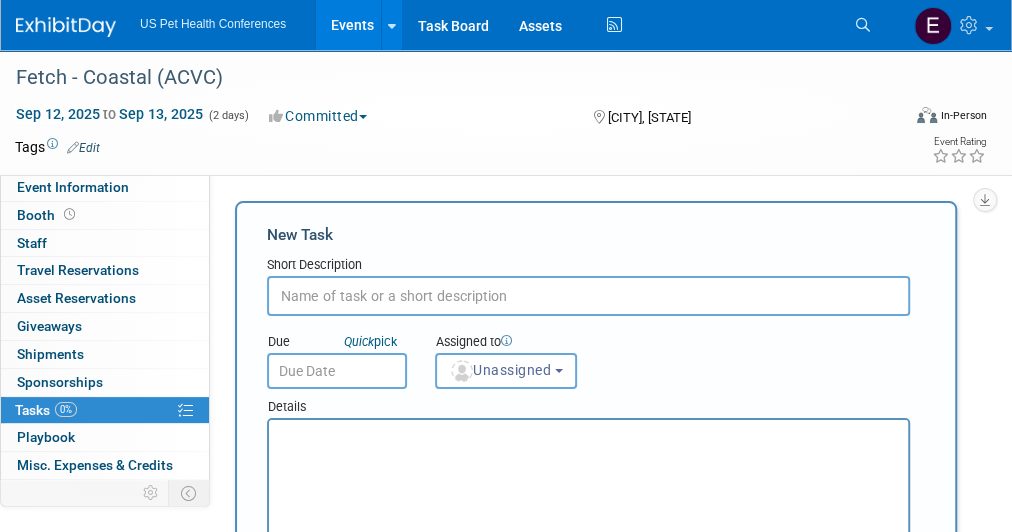 scroll, scrollTop: 0, scrollLeft: 0, axis: both 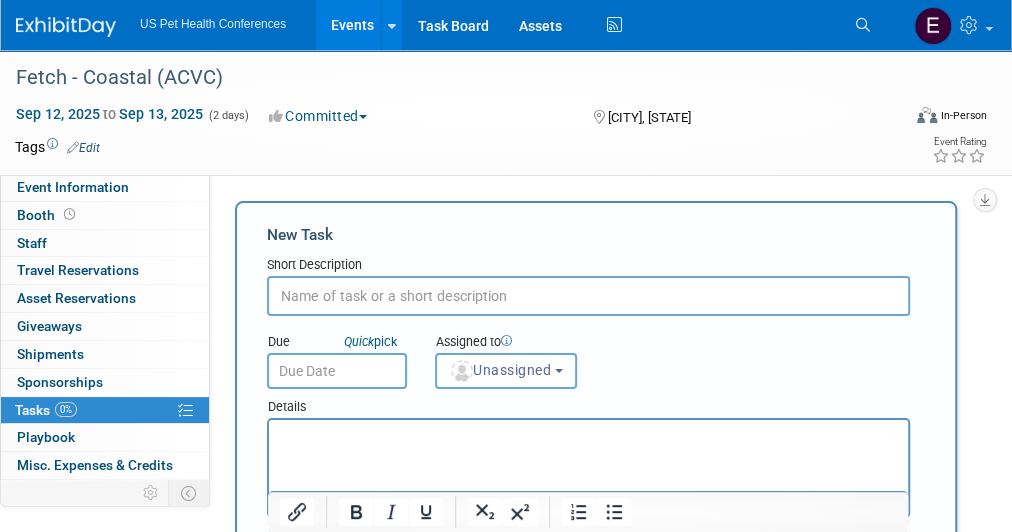 click on "Event Website:
Edit
Event Venue Name:
Gaylord National Resort & Convention Center
Event Venue Address:
National Harbor, MD
Exhibit Hall Dates/Times:
Edit
Fri.
Sep 12, 2025
8:00 AM -
6:00 PM
Sat.
Sep 13, 2025
8:00 AM -
4:15 PM
Save Changes
Cancel
Booth Set-up Dates/Times:
Edit
Save Changes
Cancel
Booth Dismantle Dates/Times:
Edit
Save Changes
Cancel
Exhibitor Prospectus:
Edit
Exhibit Hall Floor Plan:
Edit
Event Notes:
Edit
Ehibitor Portal: https://login.bizzabo.com/partners/signup?inviteToken=8cc09ed2-8df7-459e-a269-b016985ff418 Freeman Info: https://www.freemanco.com/store/show/landing?showID=539054
X
Edit" at bounding box center (591, 379) 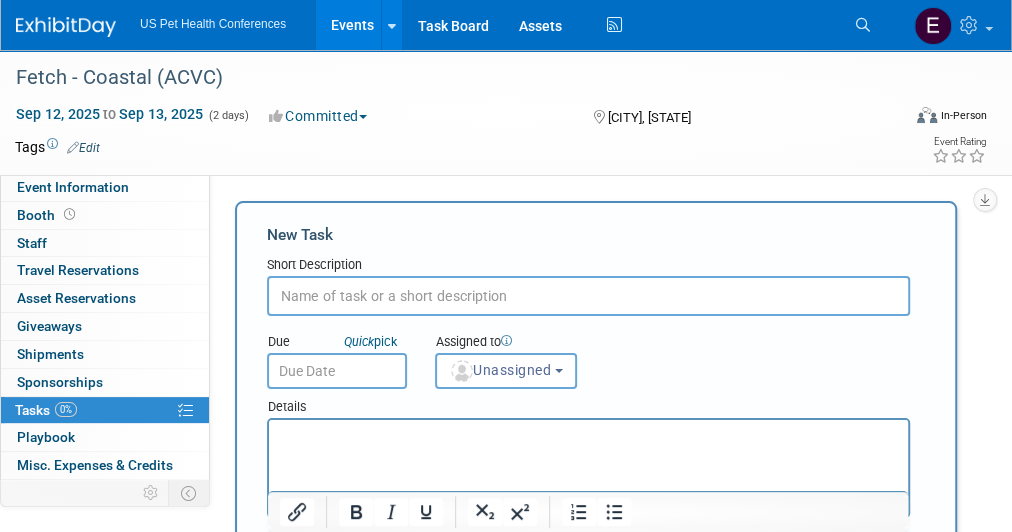 click on "Event Information
Event Info
Booth
Booth
0
Staff 0
Staff
0
Travel Reservations 0
Travel Reservations
0
Asset Reservations 0
Asset Reservations
0
Giveaways 0
Giveaways
0
Shipments 0
Shipments
0
Sponsorships 0
Sponsorships
0%
Tasks 0%
Tasks
0
Playbook 0
Playbook
0
Misc. Expenses & Credits 0
Misc. Expenses & Credits
Budget
Budget
0
ROI, Objectives & ROO 0
ROI, Objectives & ROO
1
Attachments 1
Attachments
more
more...
Event Binder (.pdf export)
Event Binder (.pdf export)
Copy/Duplicate Event
Copy/Duplicate Event
Event Settings
Event Settings
Logs
Logs
Delete Event
Delete Event
Event Website:
Edit
Event Venue Name:
Gaylord National Resort & Convention Center" at bounding box center [506, 515] 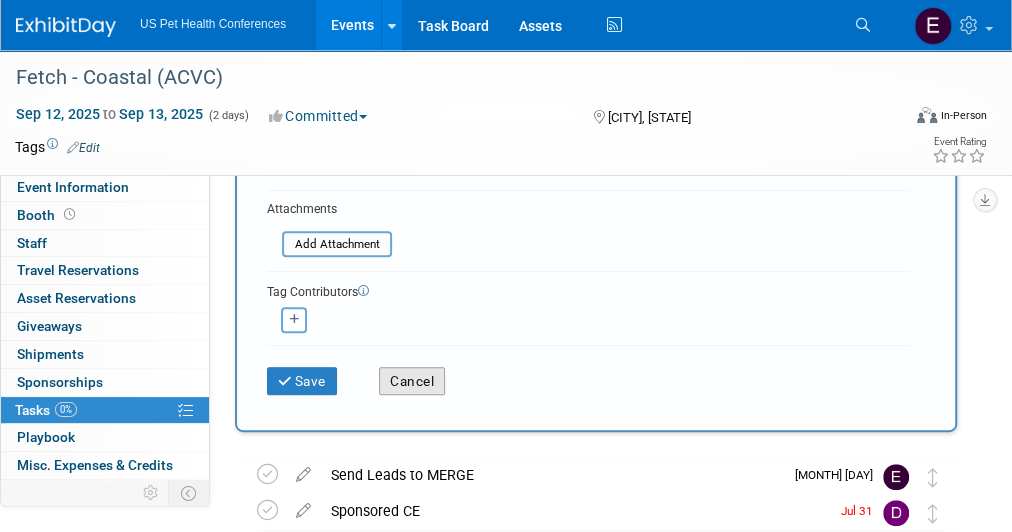 click on "Cancel" at bounding box center [412, 381] 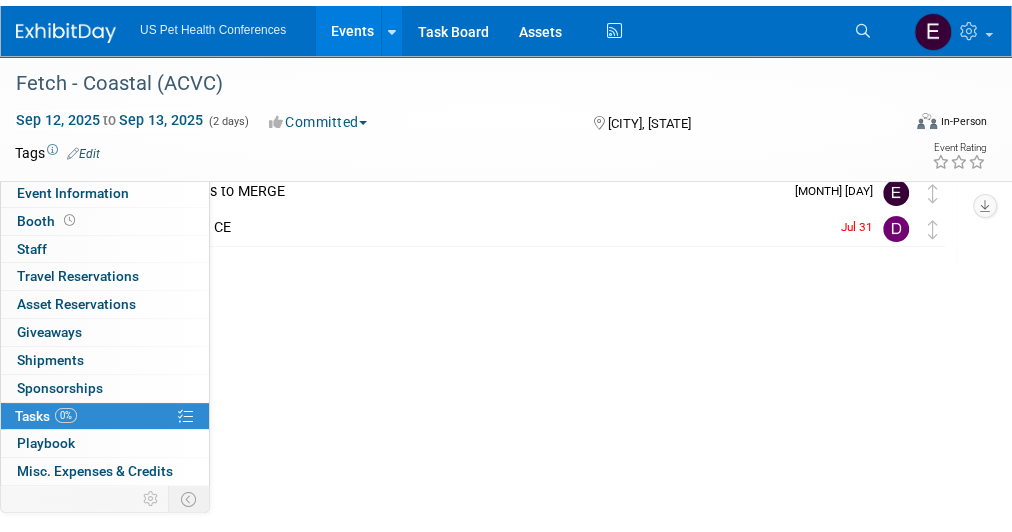 scroll, scrollTop: 0, scrollLeft: 0, axis: both 